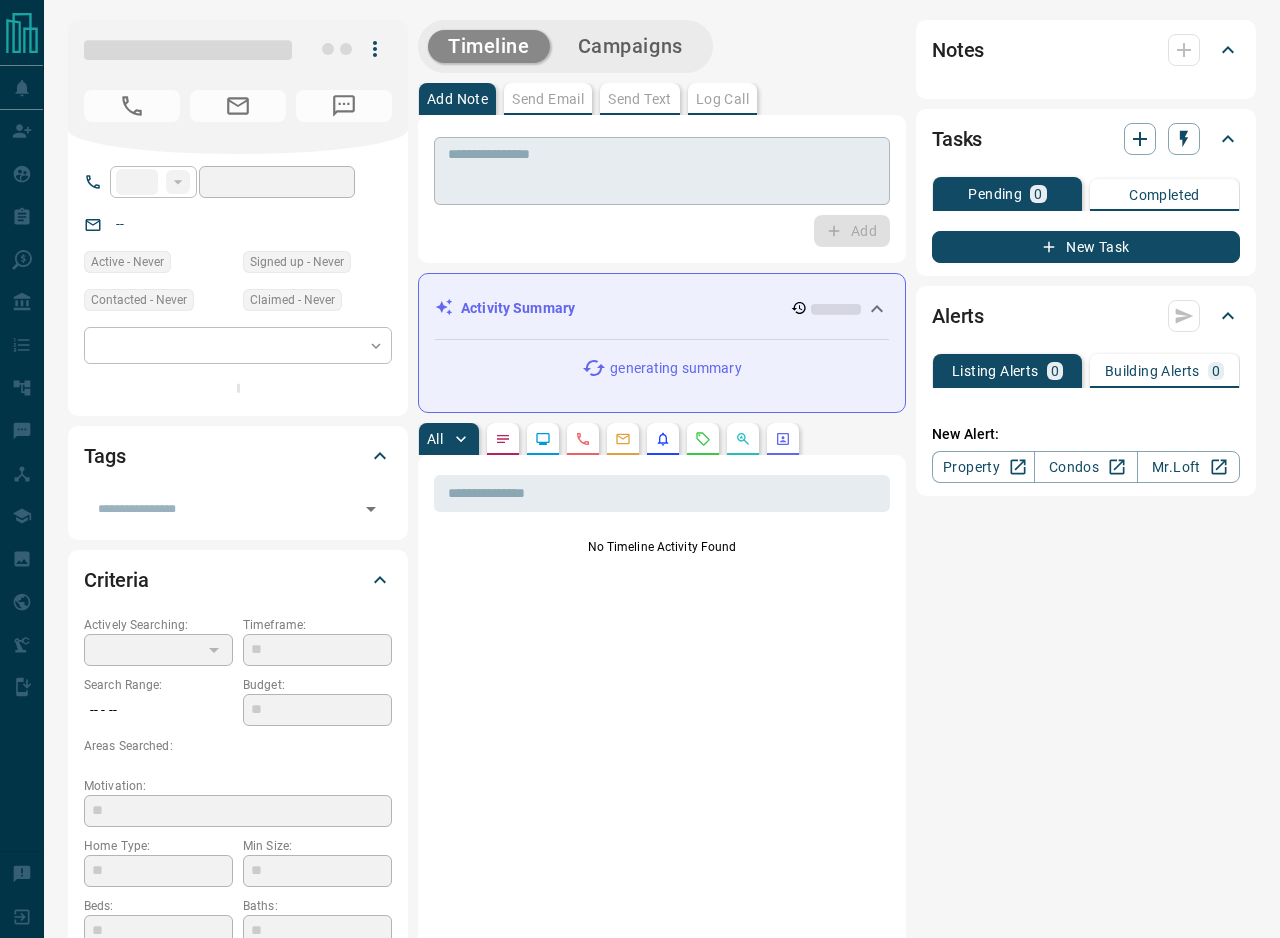 type on "**" 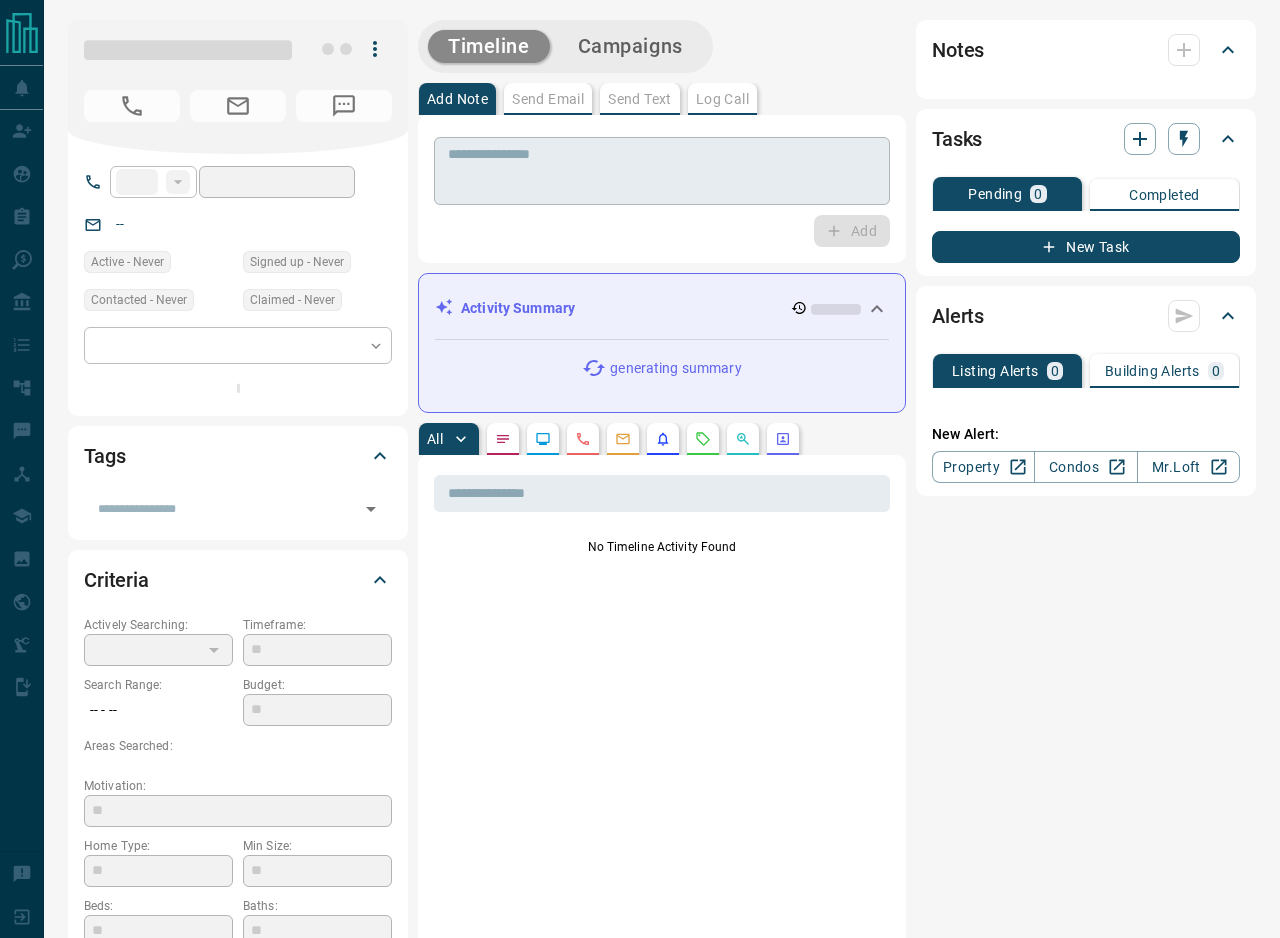 type on "**********" 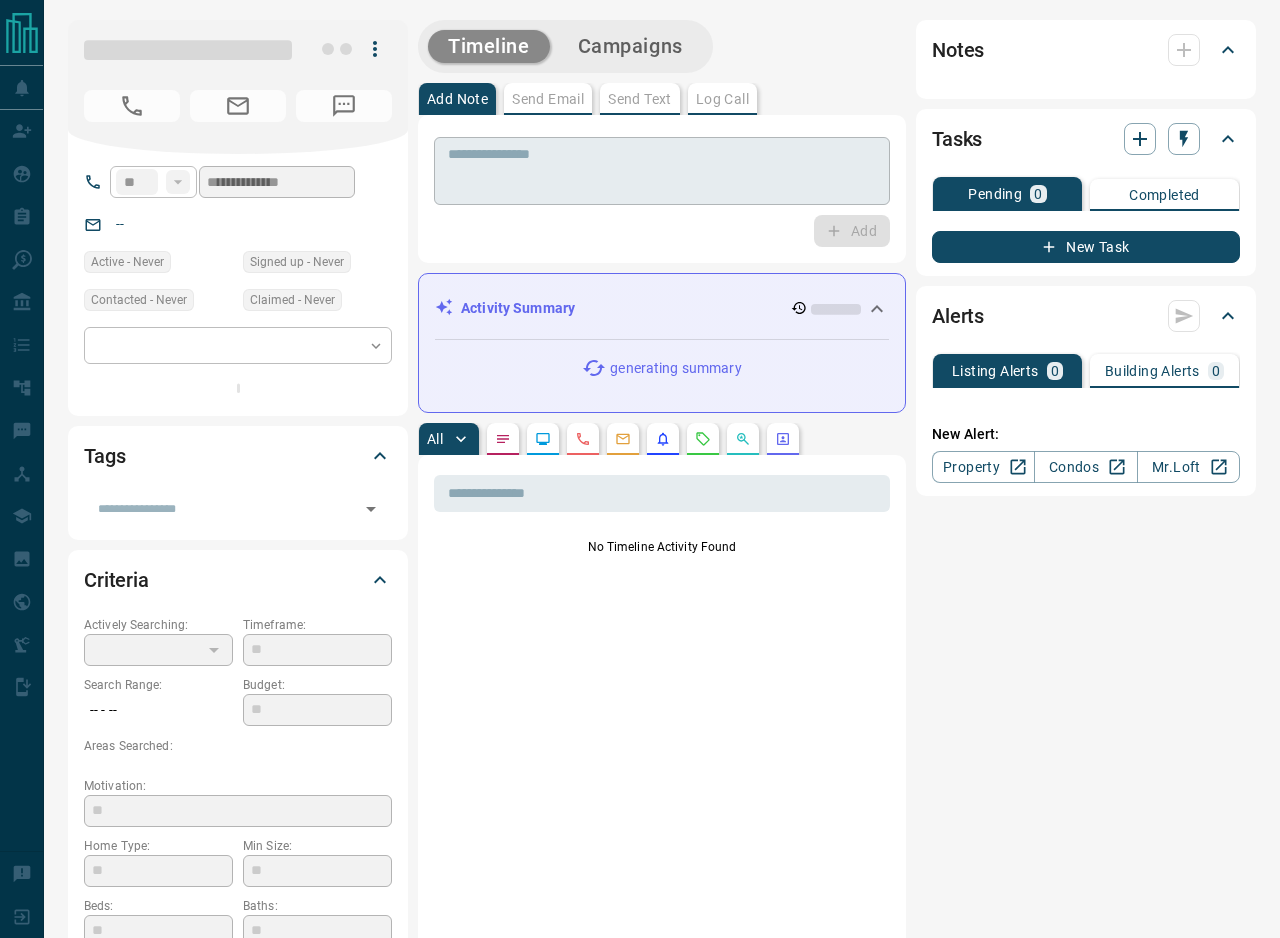 scroll, scrollTop: 0, scrollLeft: 0, axis: both 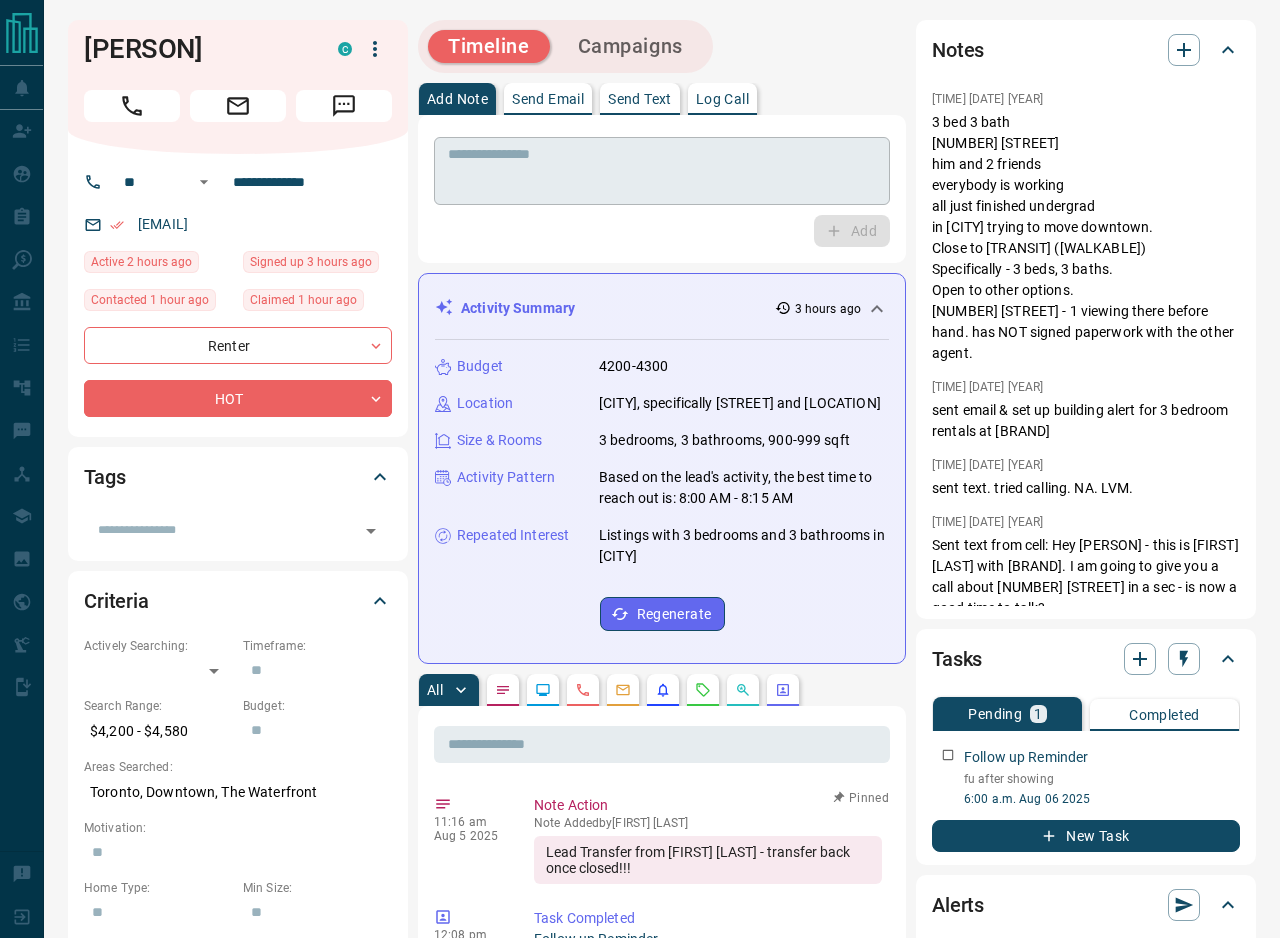click at bounding box center (662, 171) 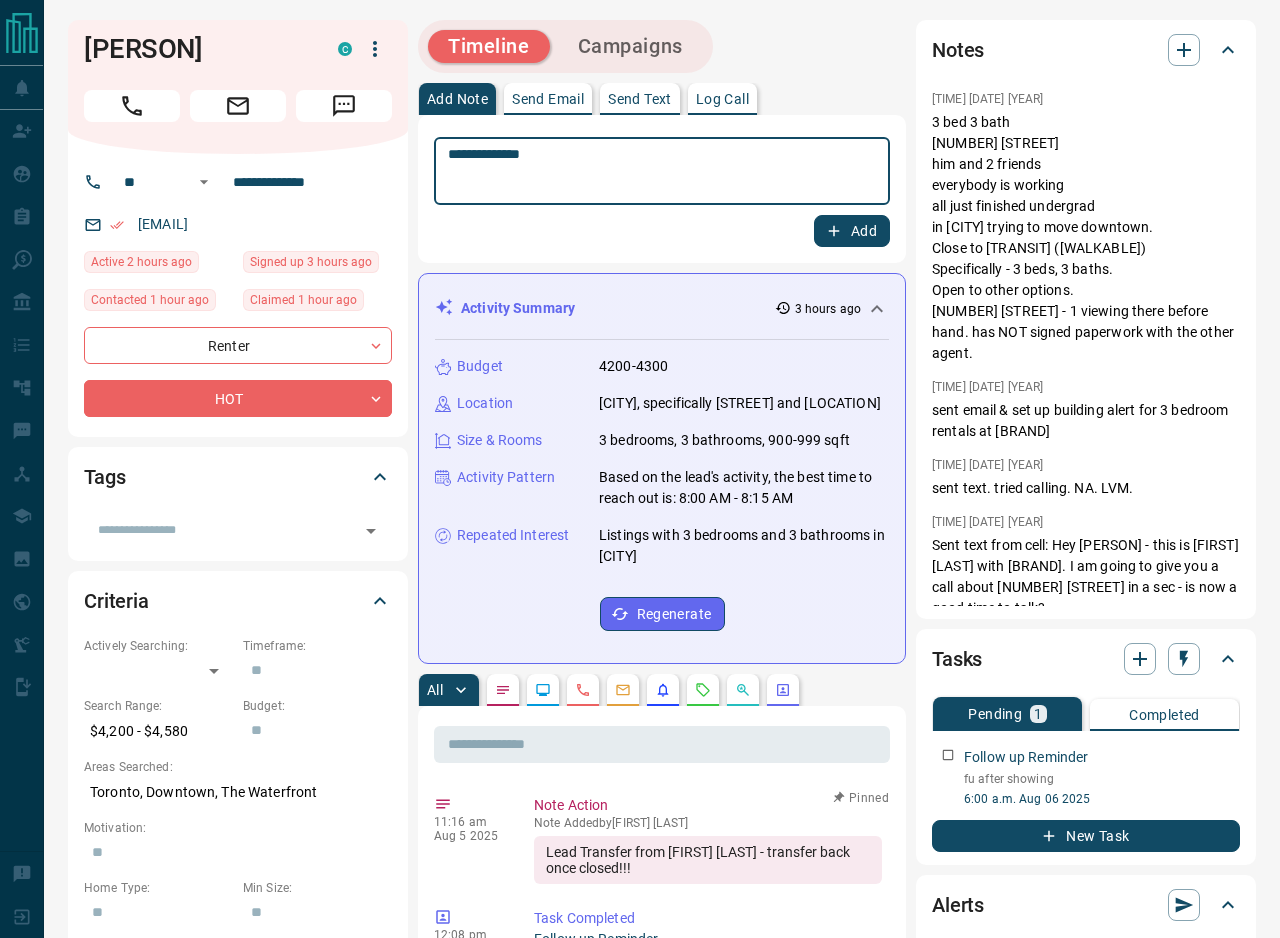 type on "**********" 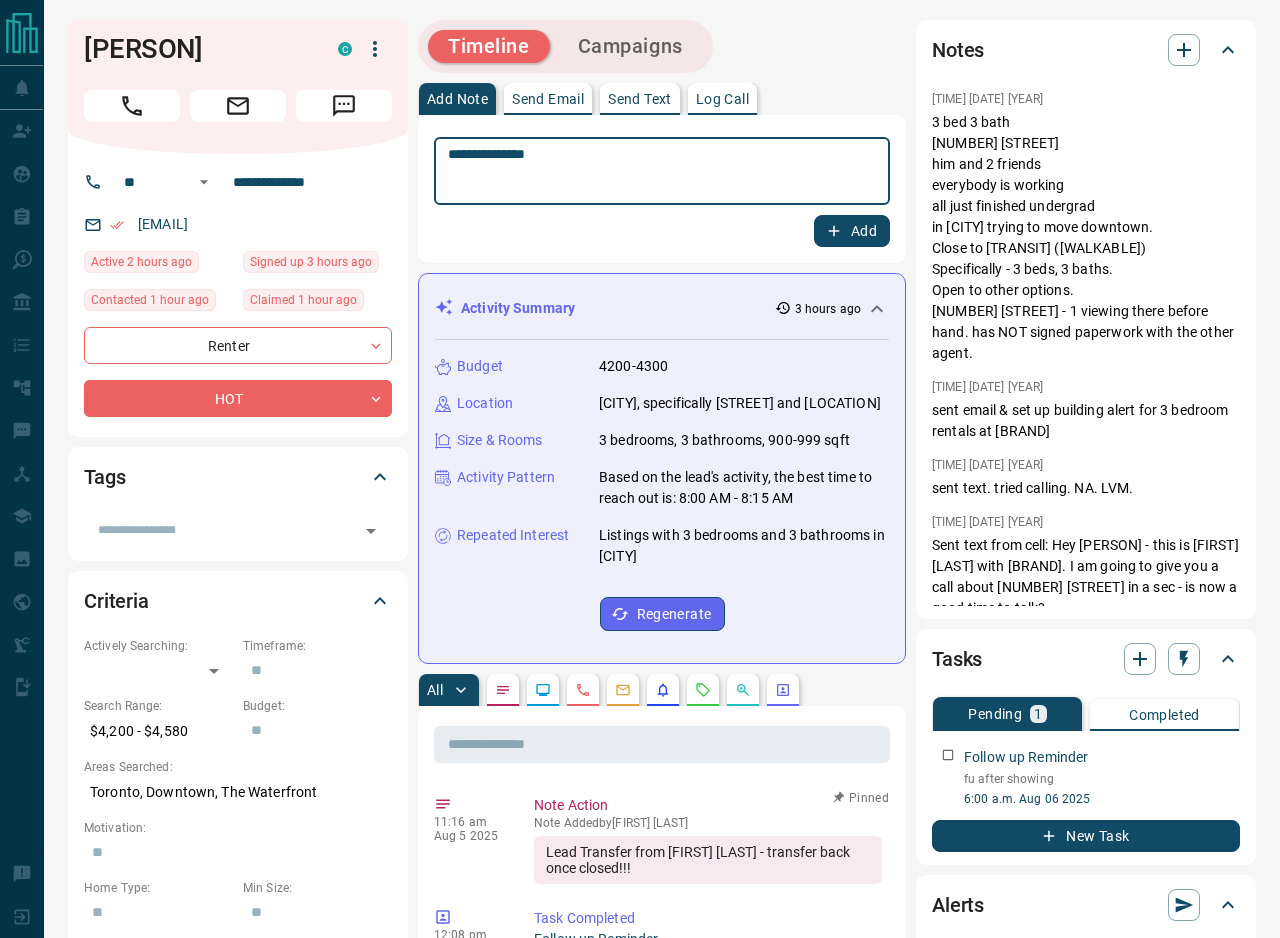 click on "**********" at bounding box center (662, 171) 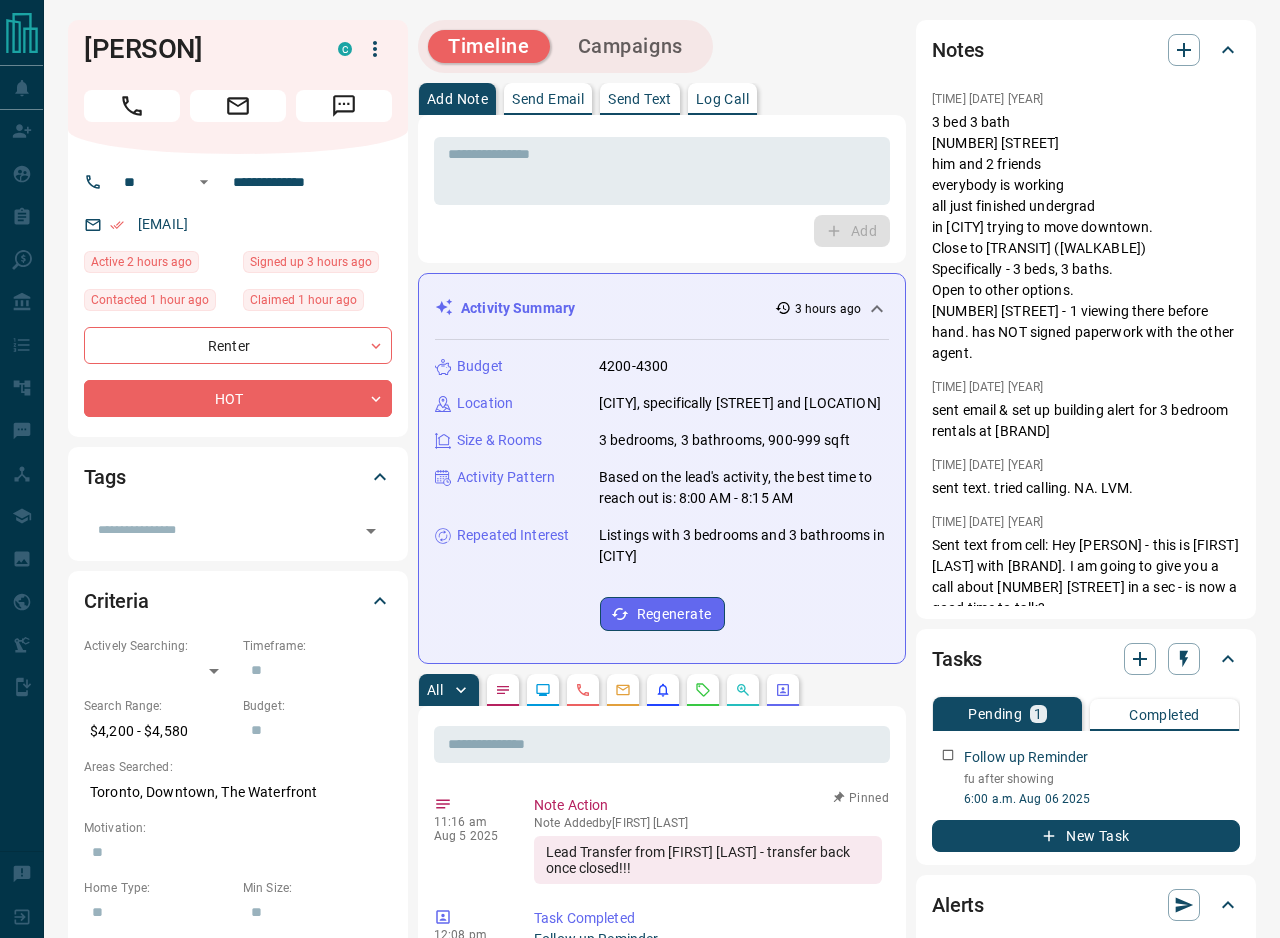 click on "Add Note Send Email Send Text Log Call" at bounding box center (662, 99) 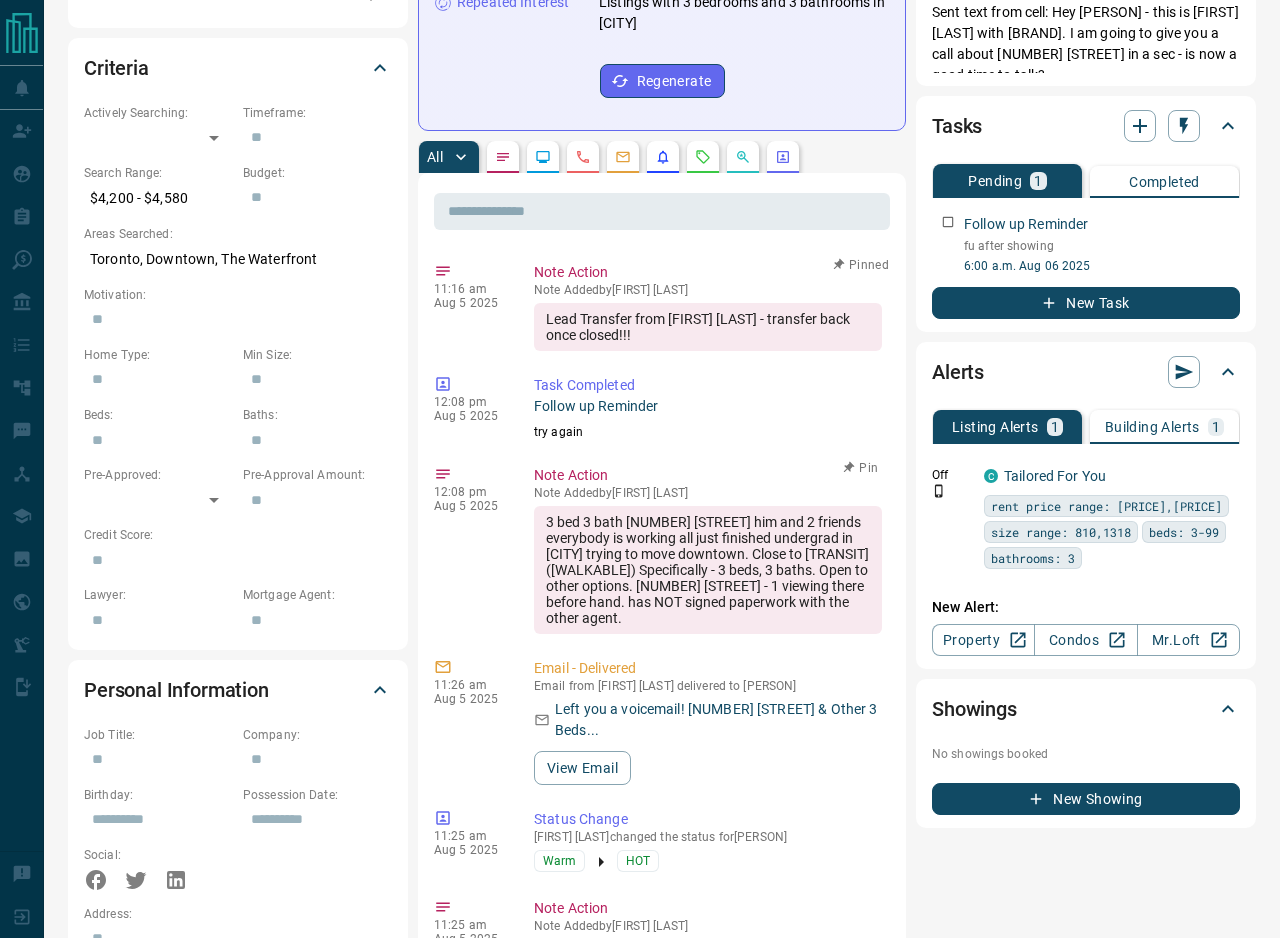 scroll, scrollTop: 0, scrollLeft: 0, axis: both 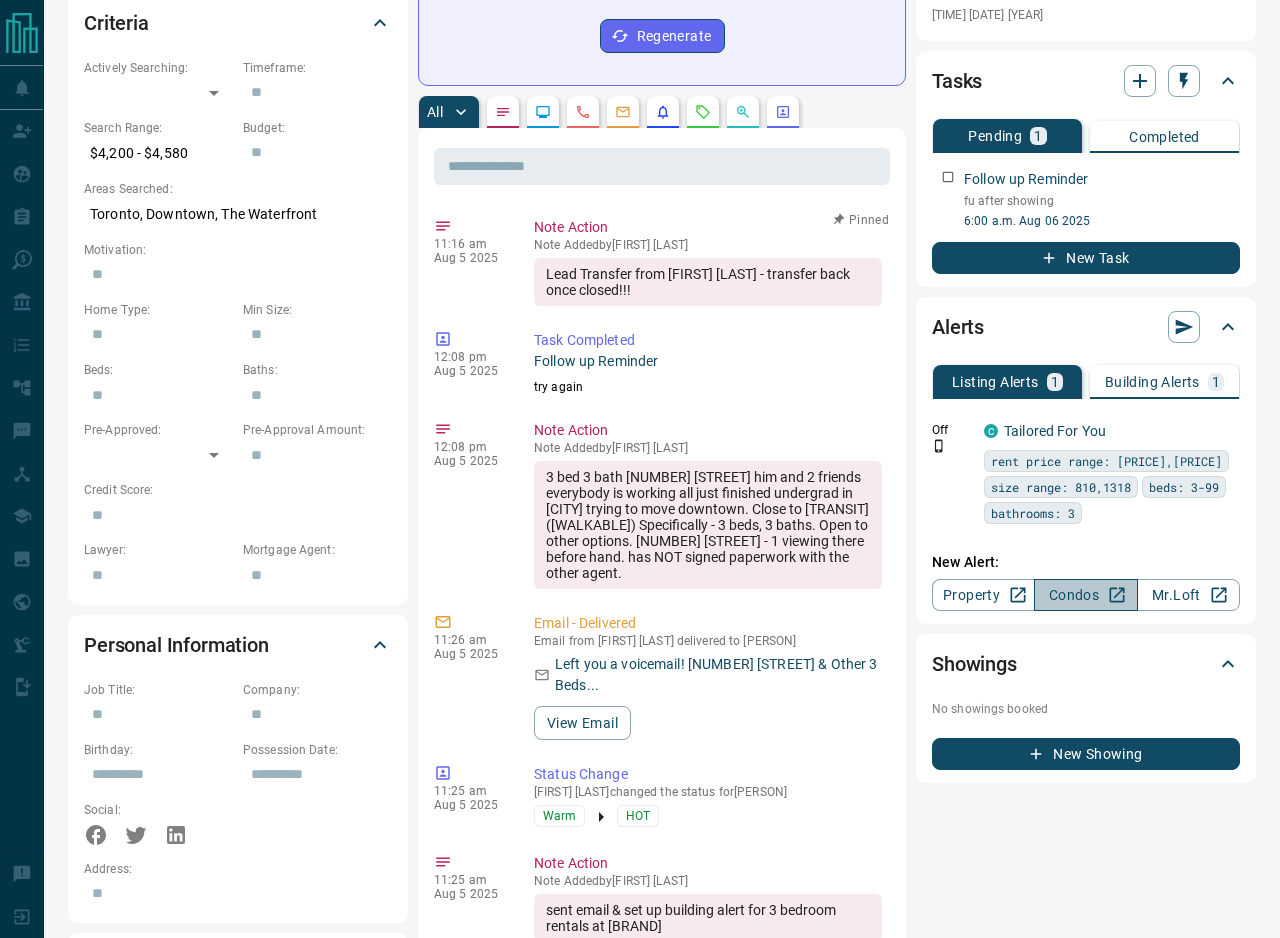 click on "Condos" at bounding box center [1085, 595] 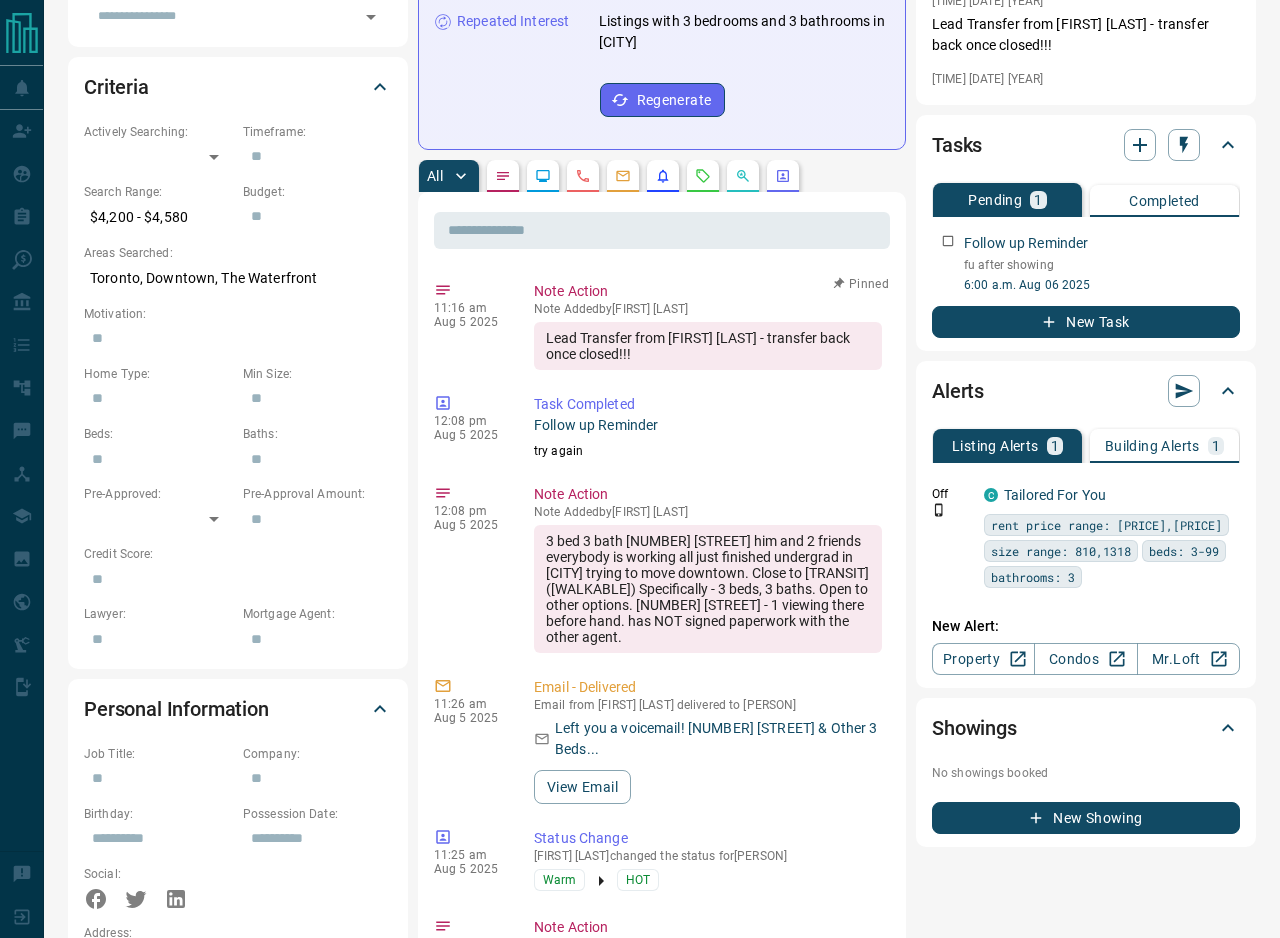 scroll, scrollTop: 513, scrollLeft: 0, axis: vertical 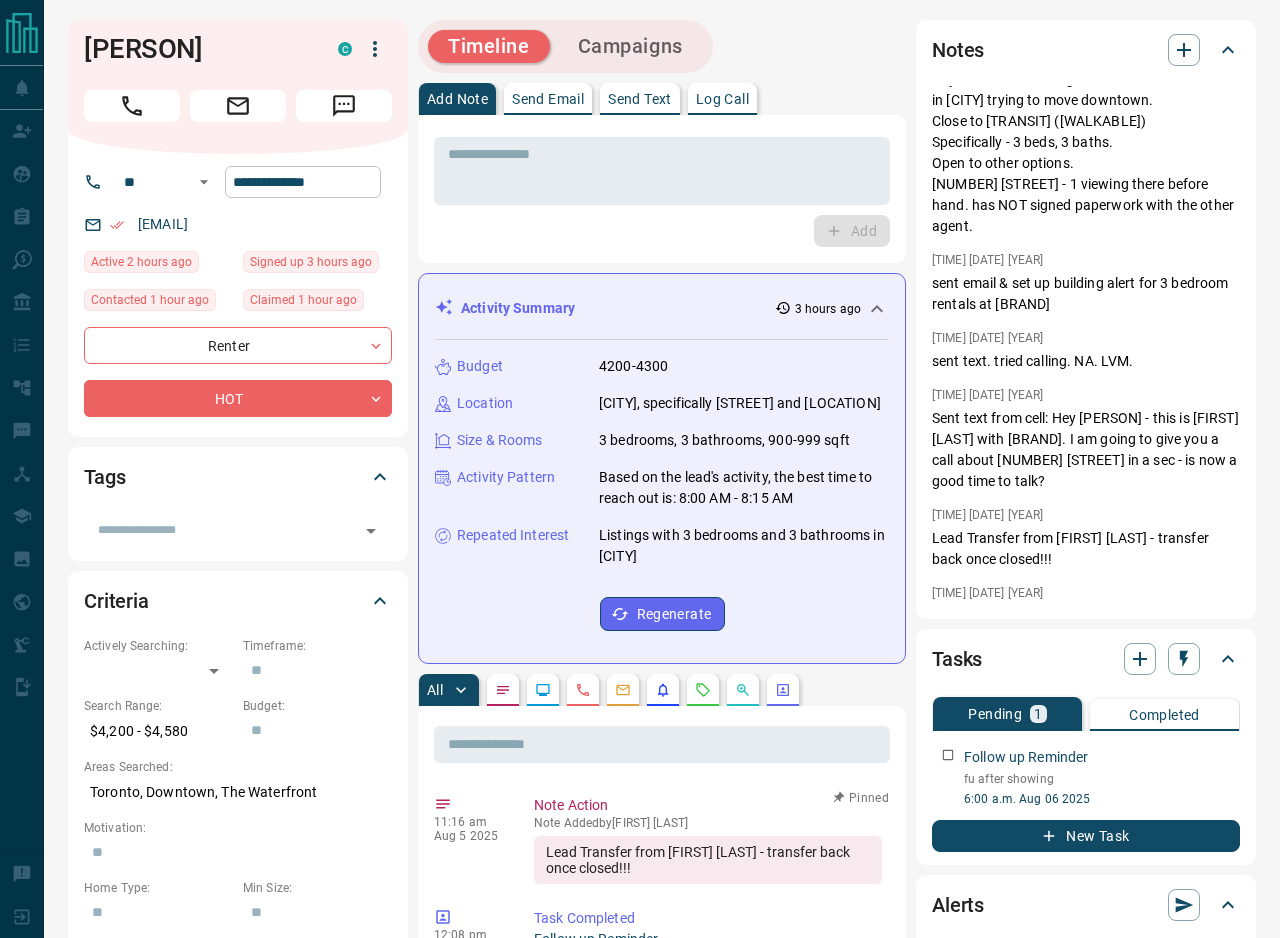click on "**********" at bounding box center (303, 182) 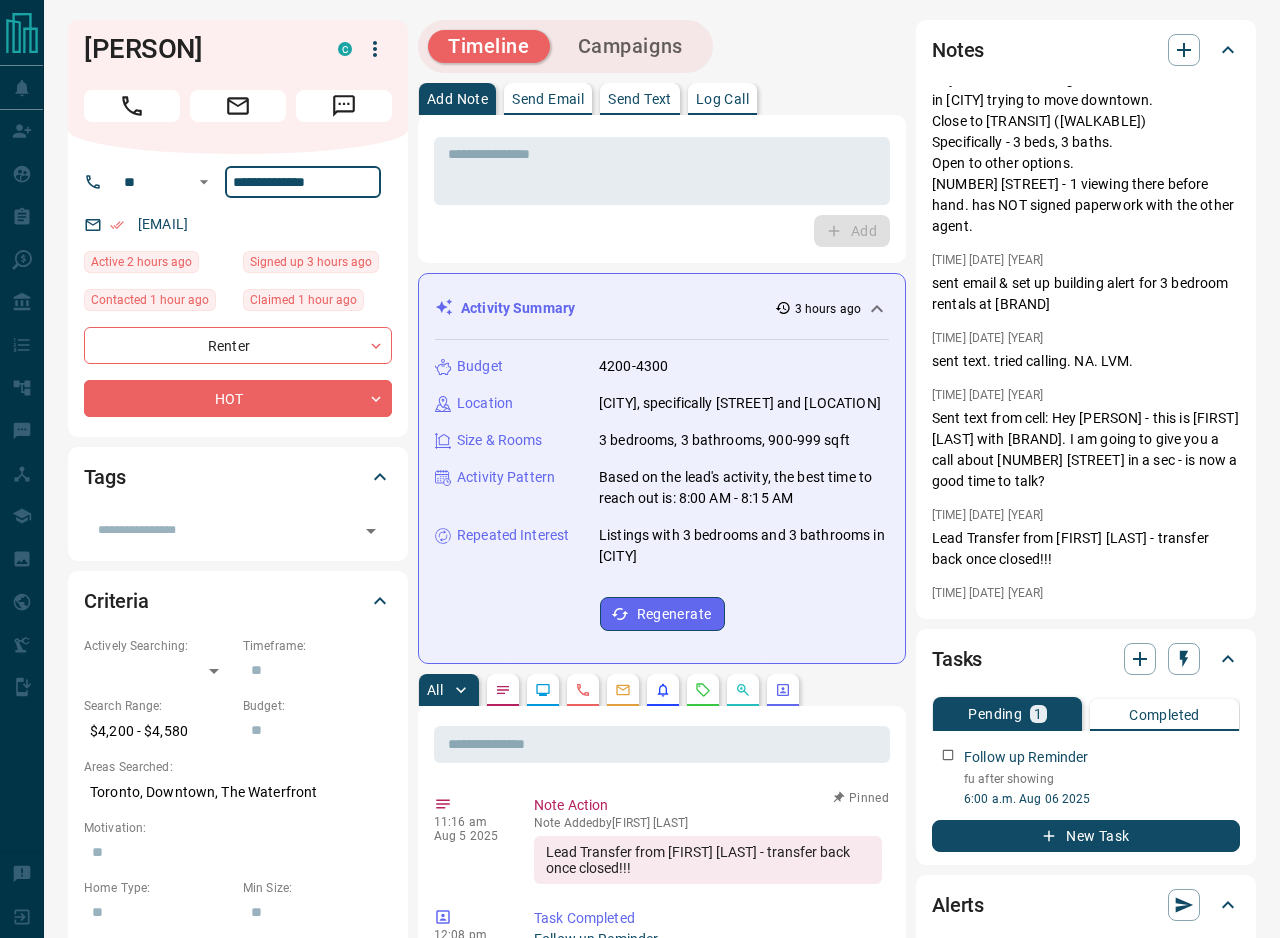 click on "**********" at bounding box center [303, 182] 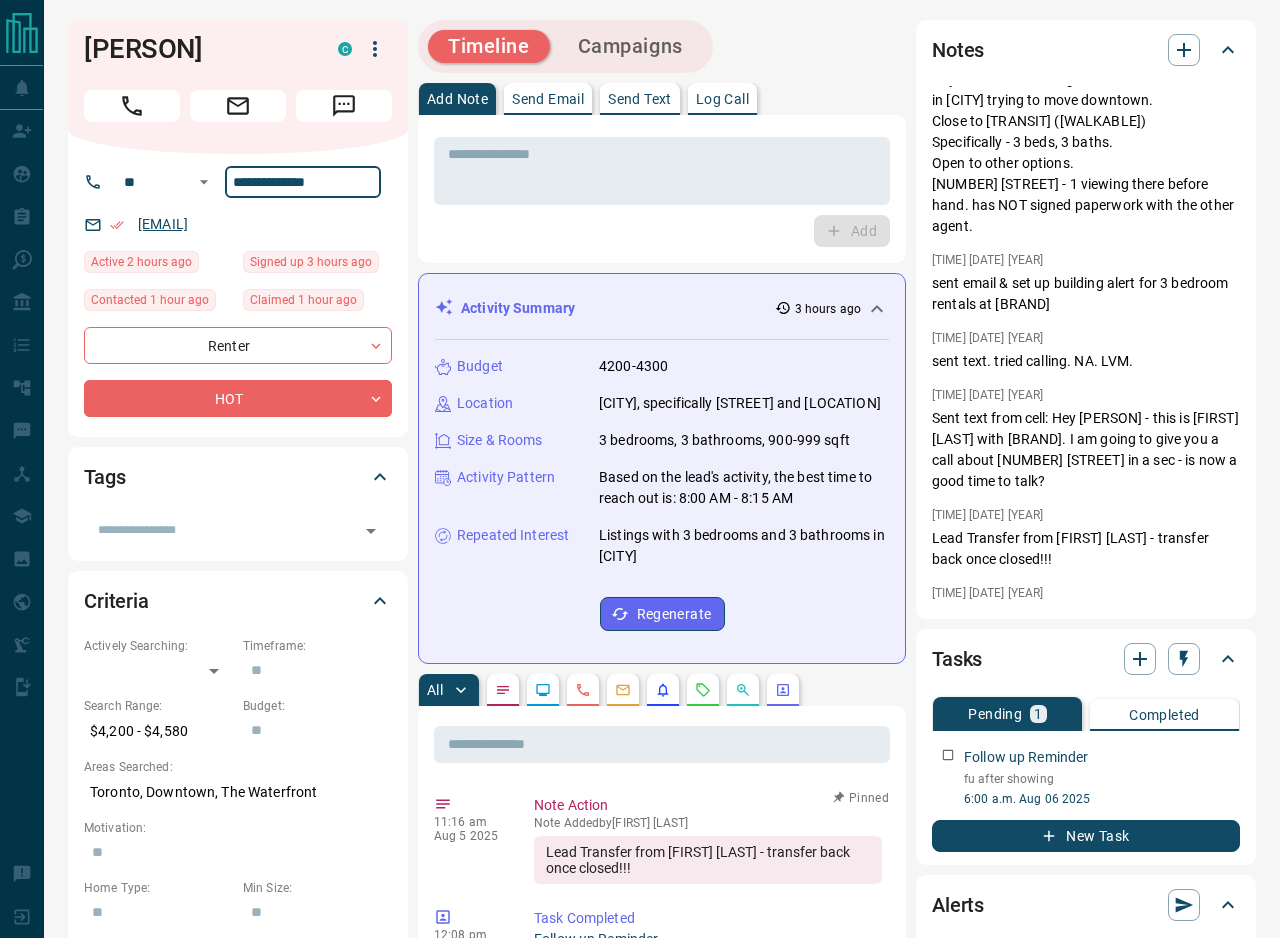 click on "[EMAIL]" at bounding box center (163, 224) 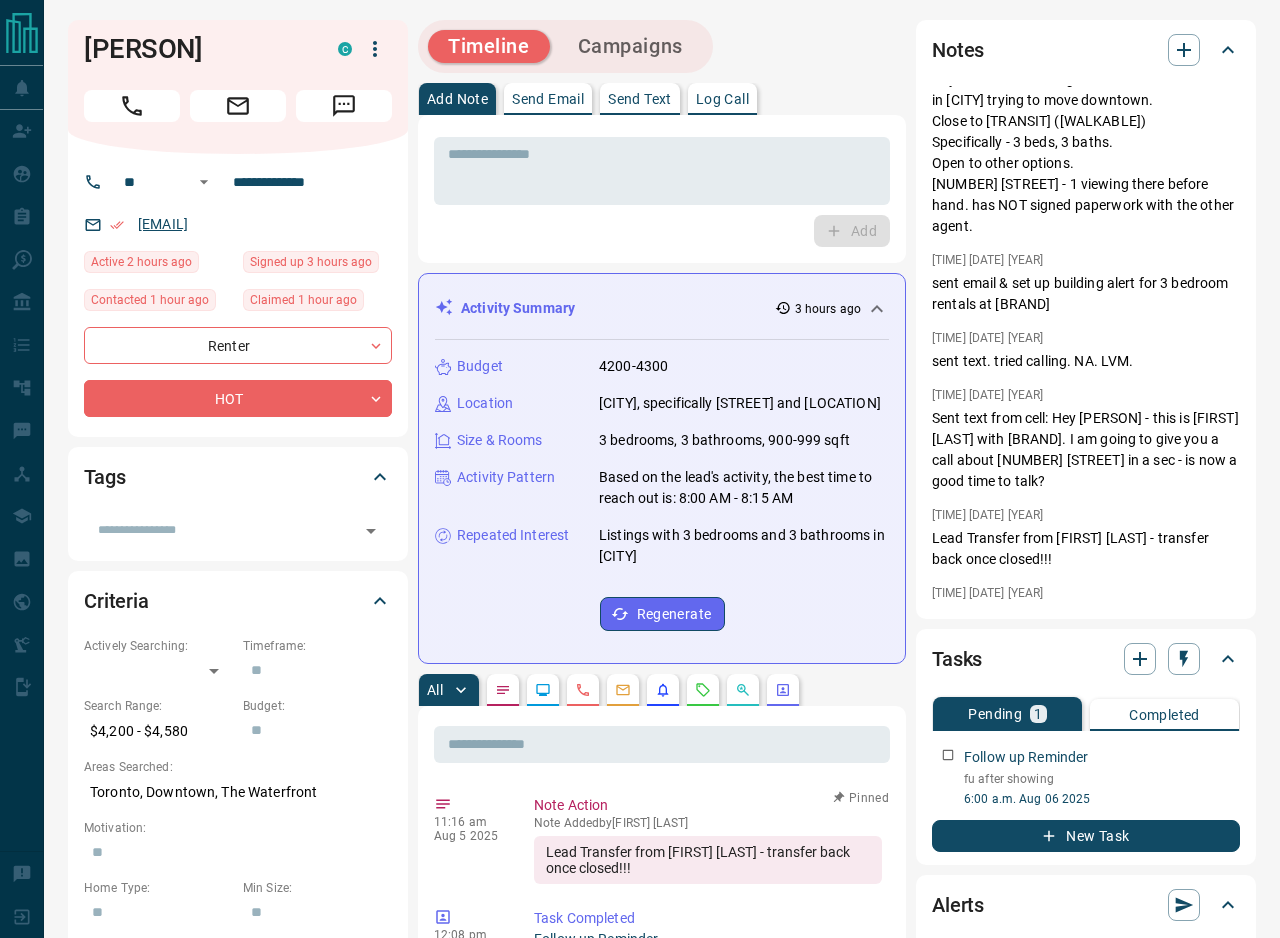 click on "[EMAIL]" at bounding box center (163, 224) 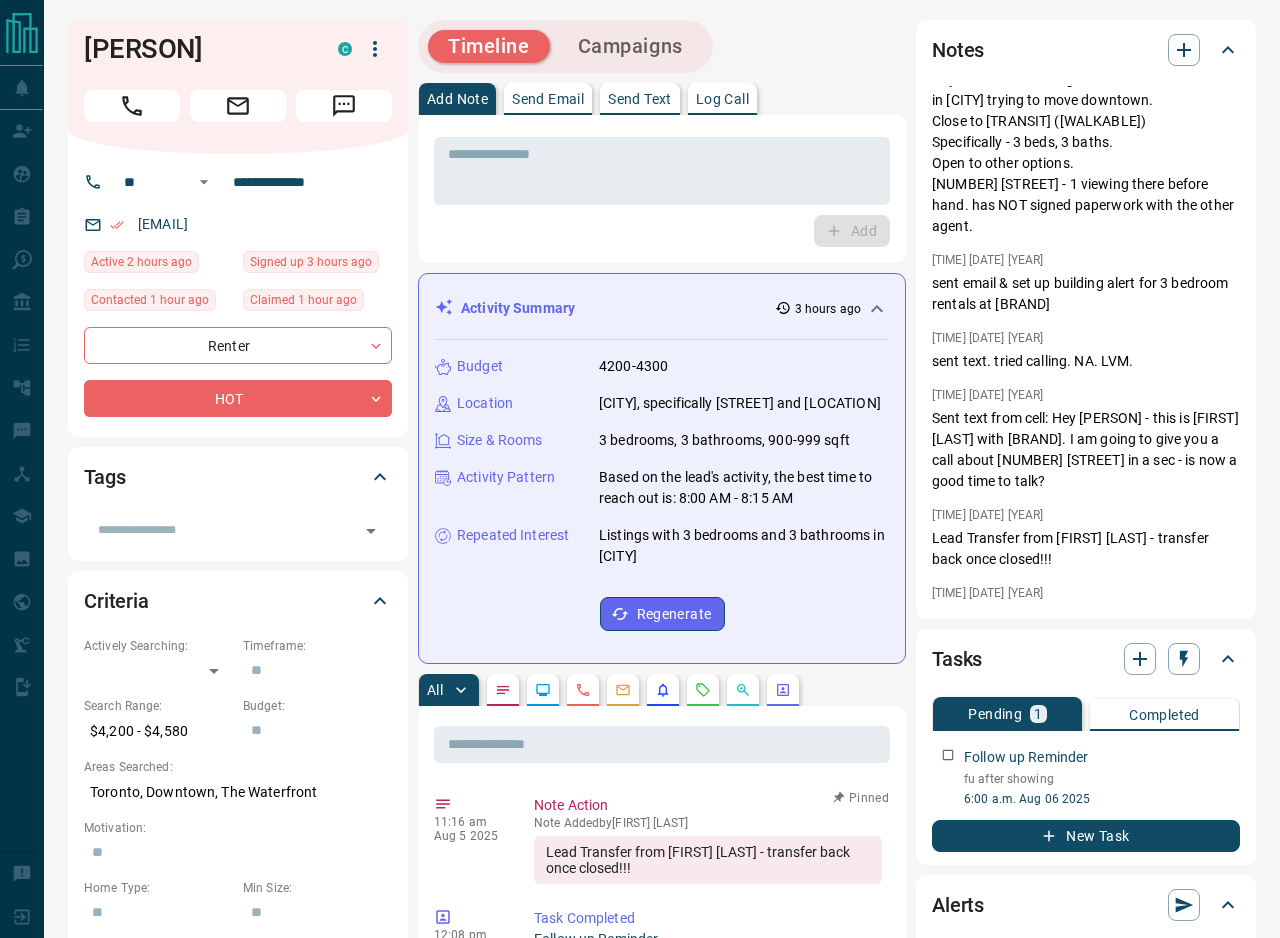 click on "[EMAIL]" at bounding box center [238, 224] 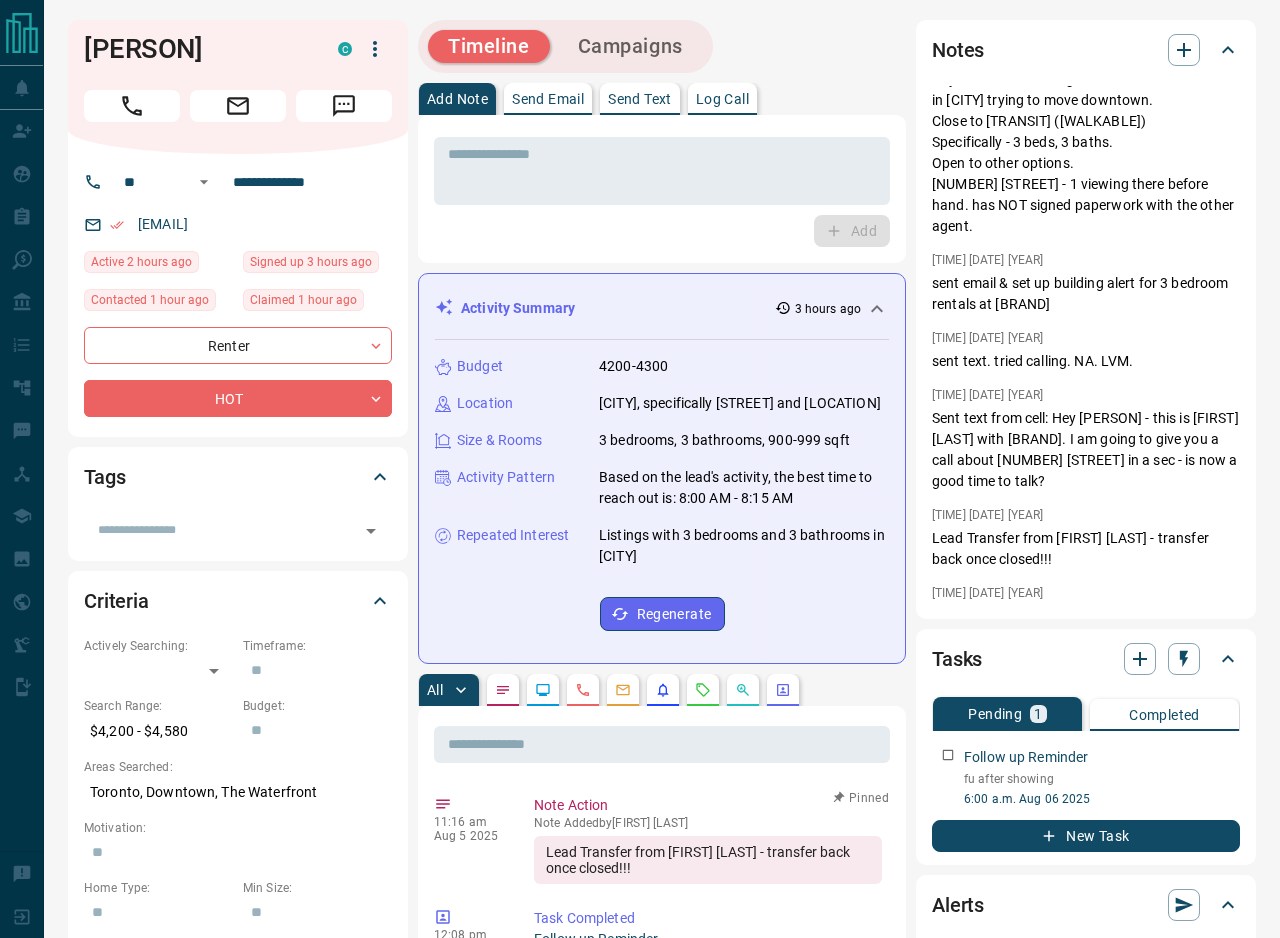 drag, startPoint x: 340, startPoint y: 223, endPoint x: 129, endPoint y: 226, distance: 211.02133 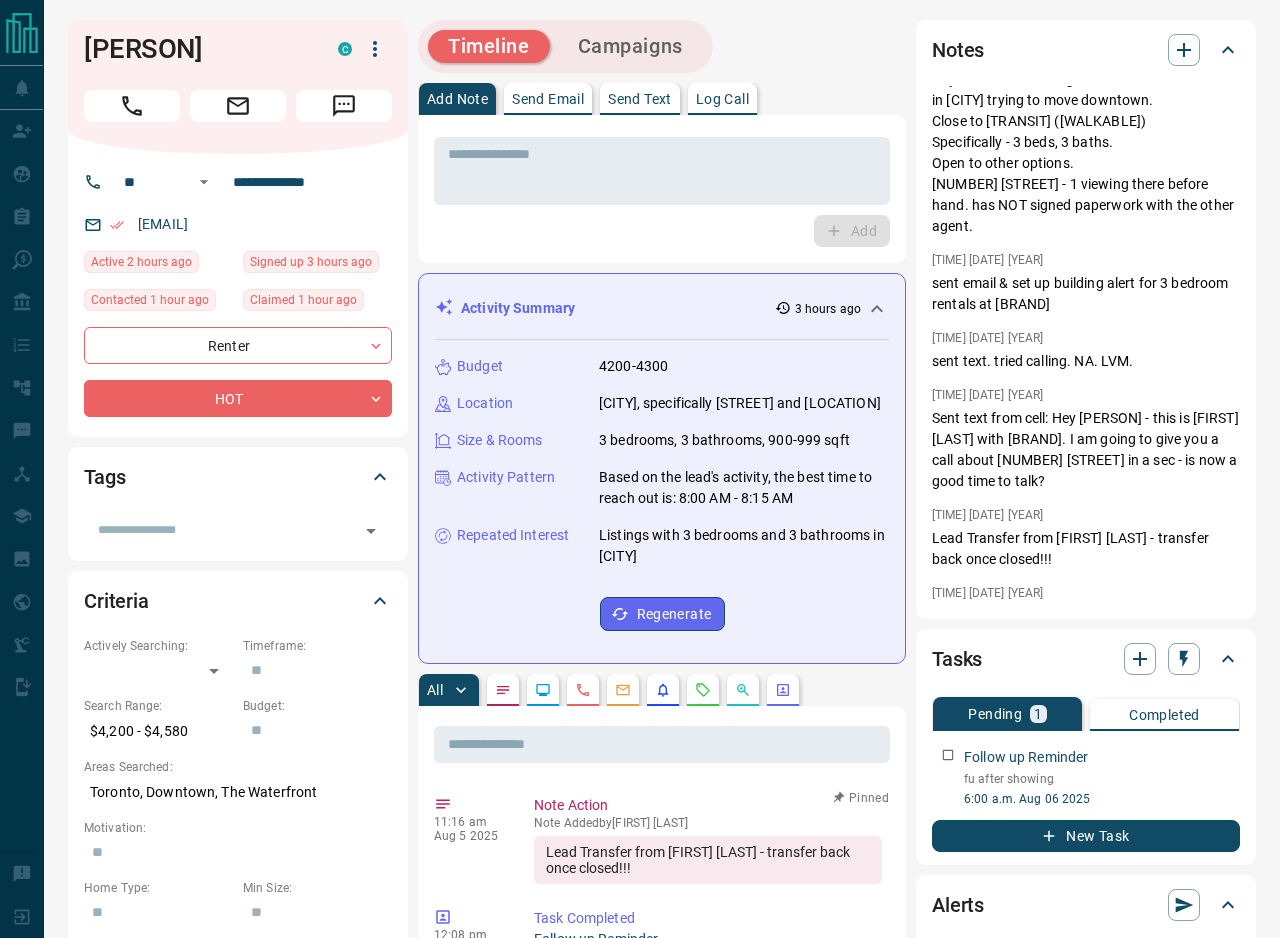 click on "[EMAIL]" at bounding box center [238, 224] 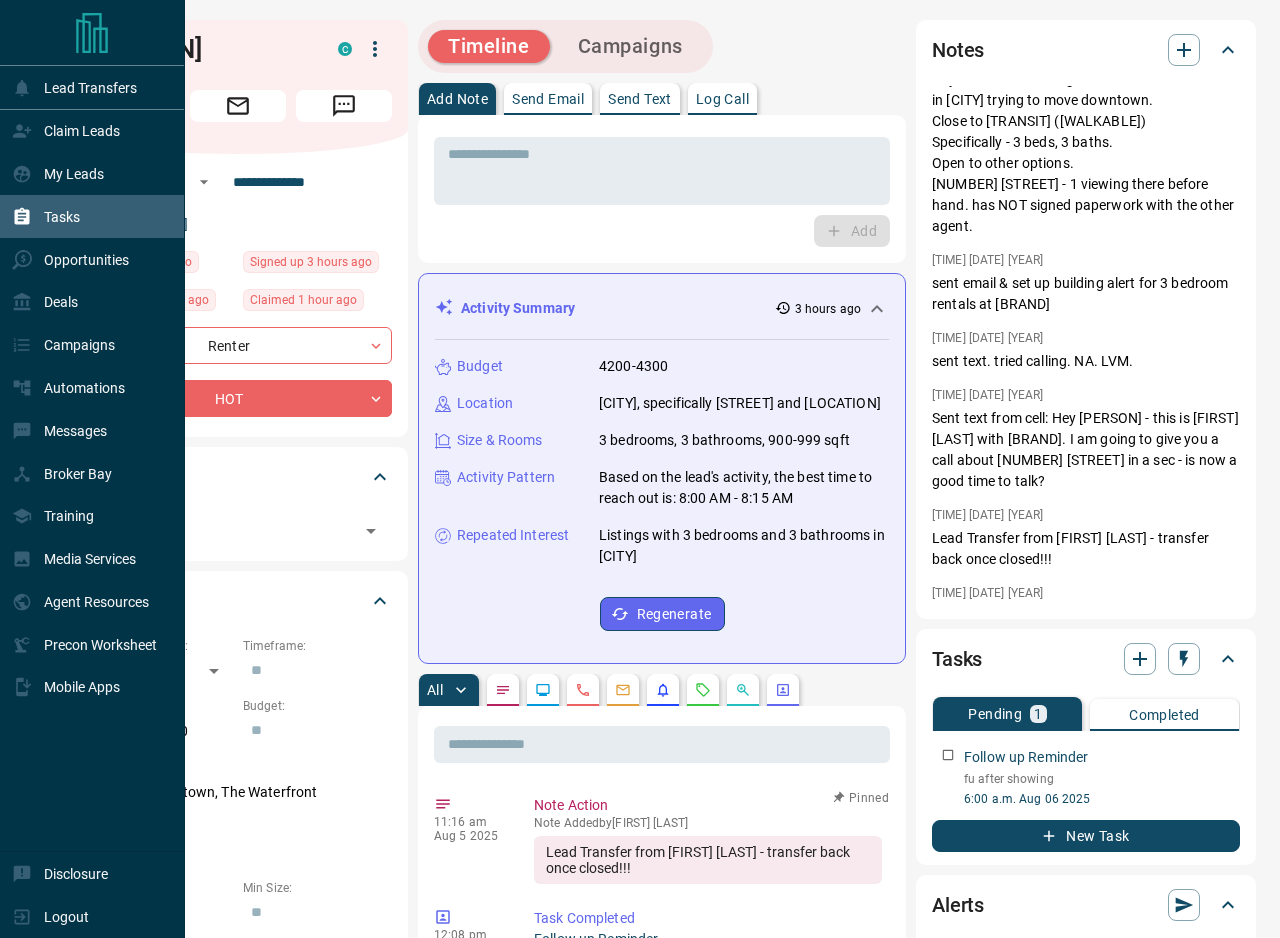 click on "Tasks" at bounding box center (92, 216) 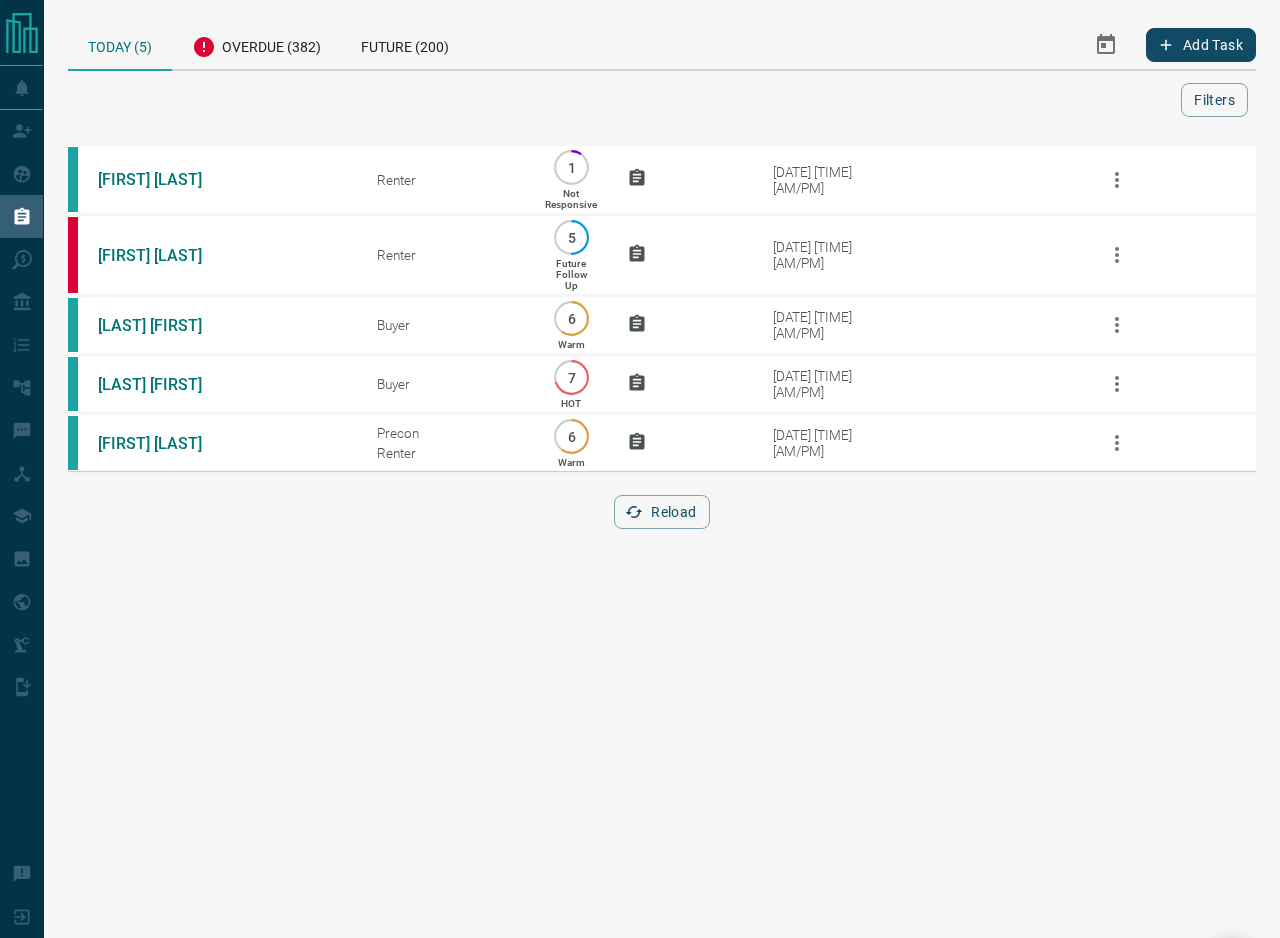 click on "Today (5)" at bounding box center (120, 45) 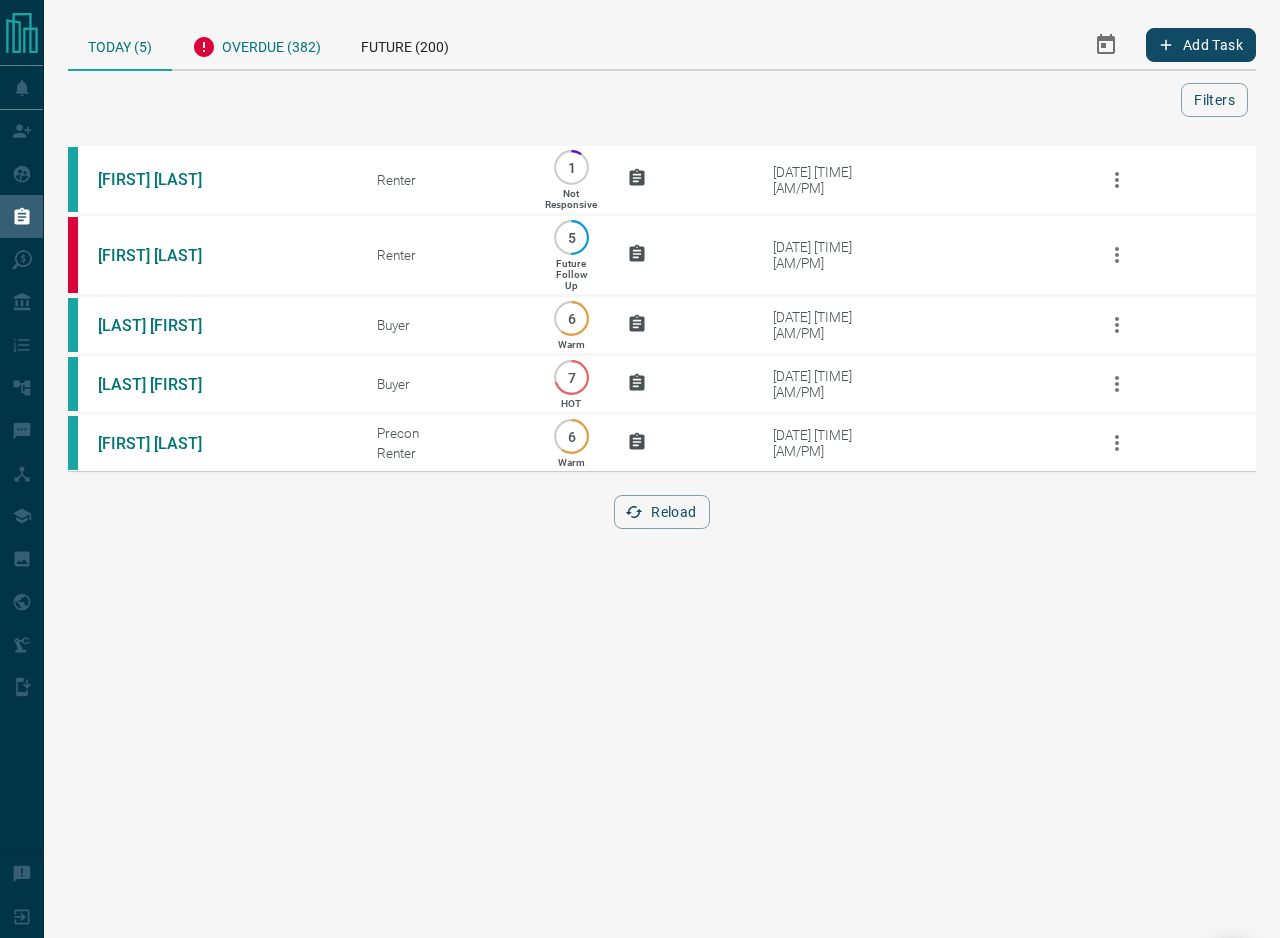 click on "Overdue (382)" at bounding box center (256, 44) 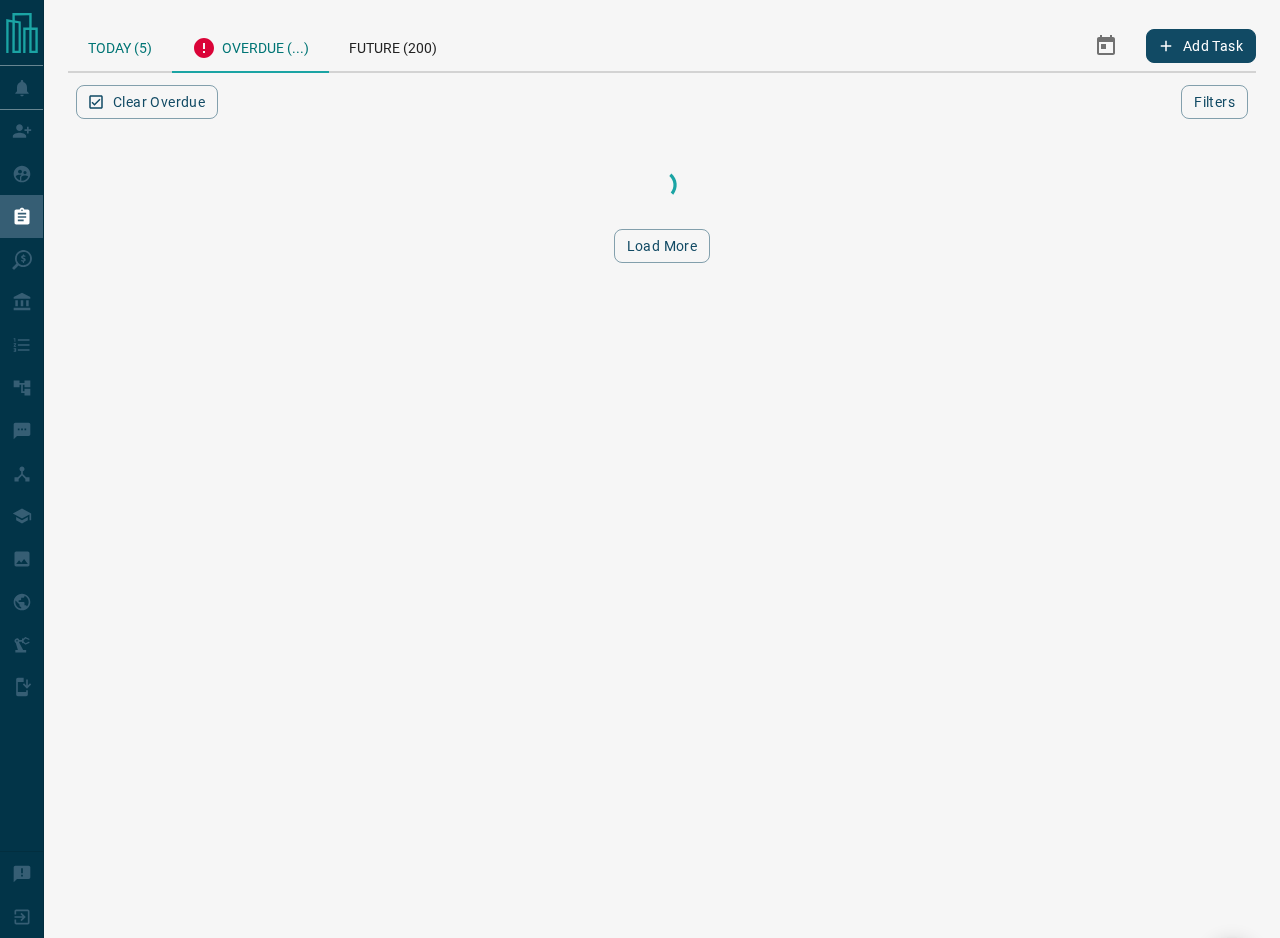 click on "Today (5)" at bounding box center [120, 45] 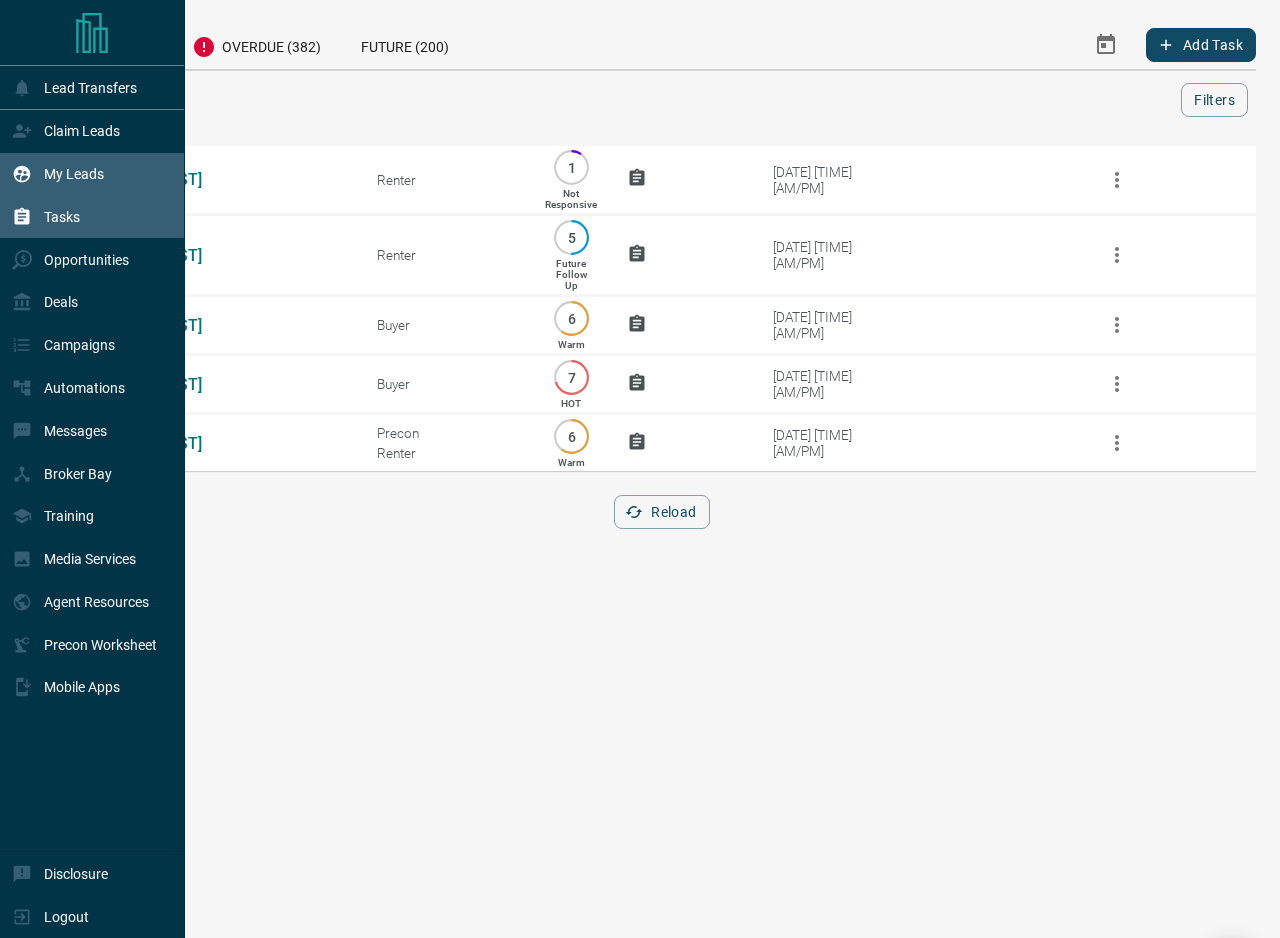 click on "My Leads" at bounding box center (74, 174) 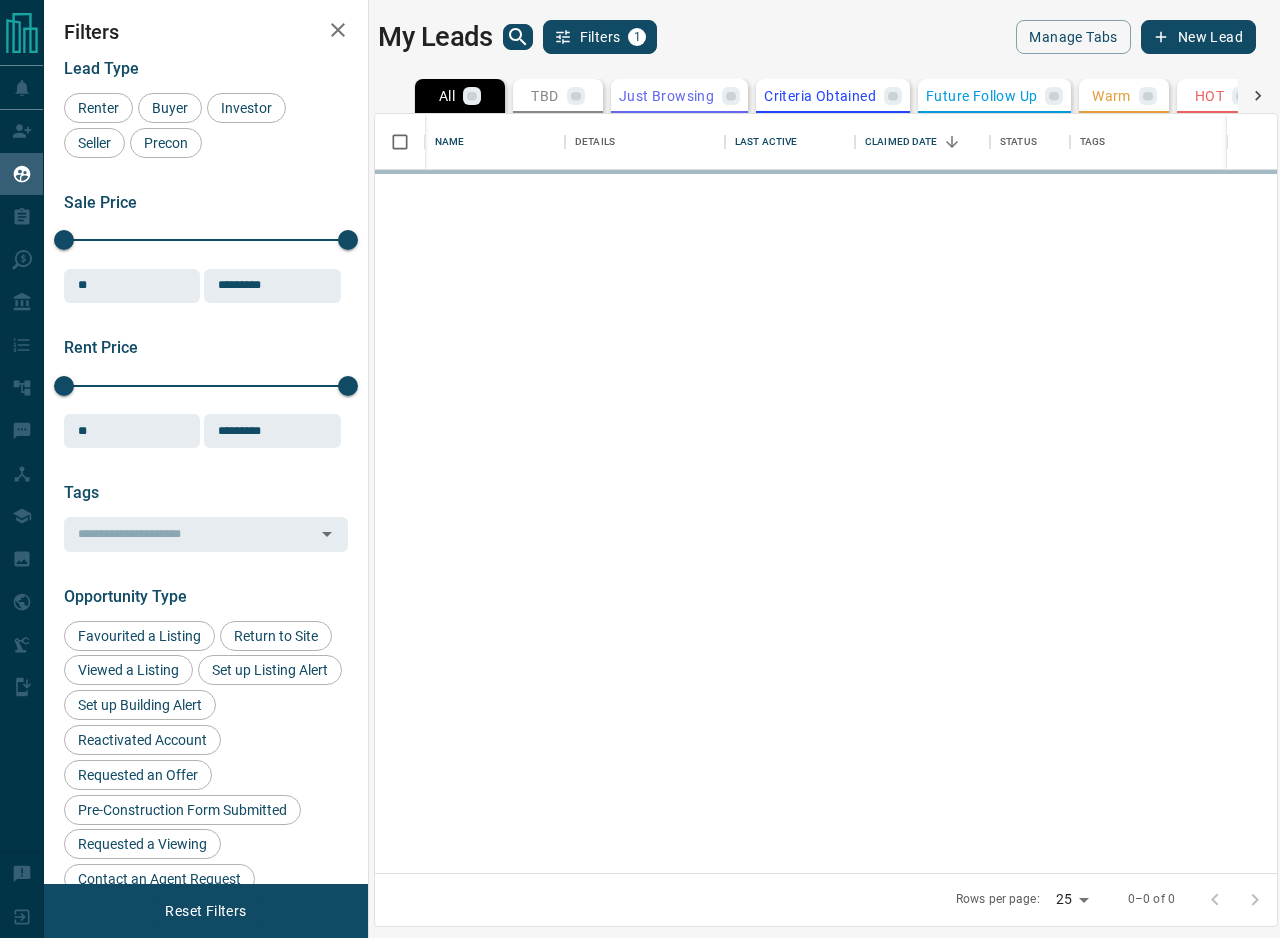 scroll, scrollTop: 1, scrollLeft: 1, axis: both 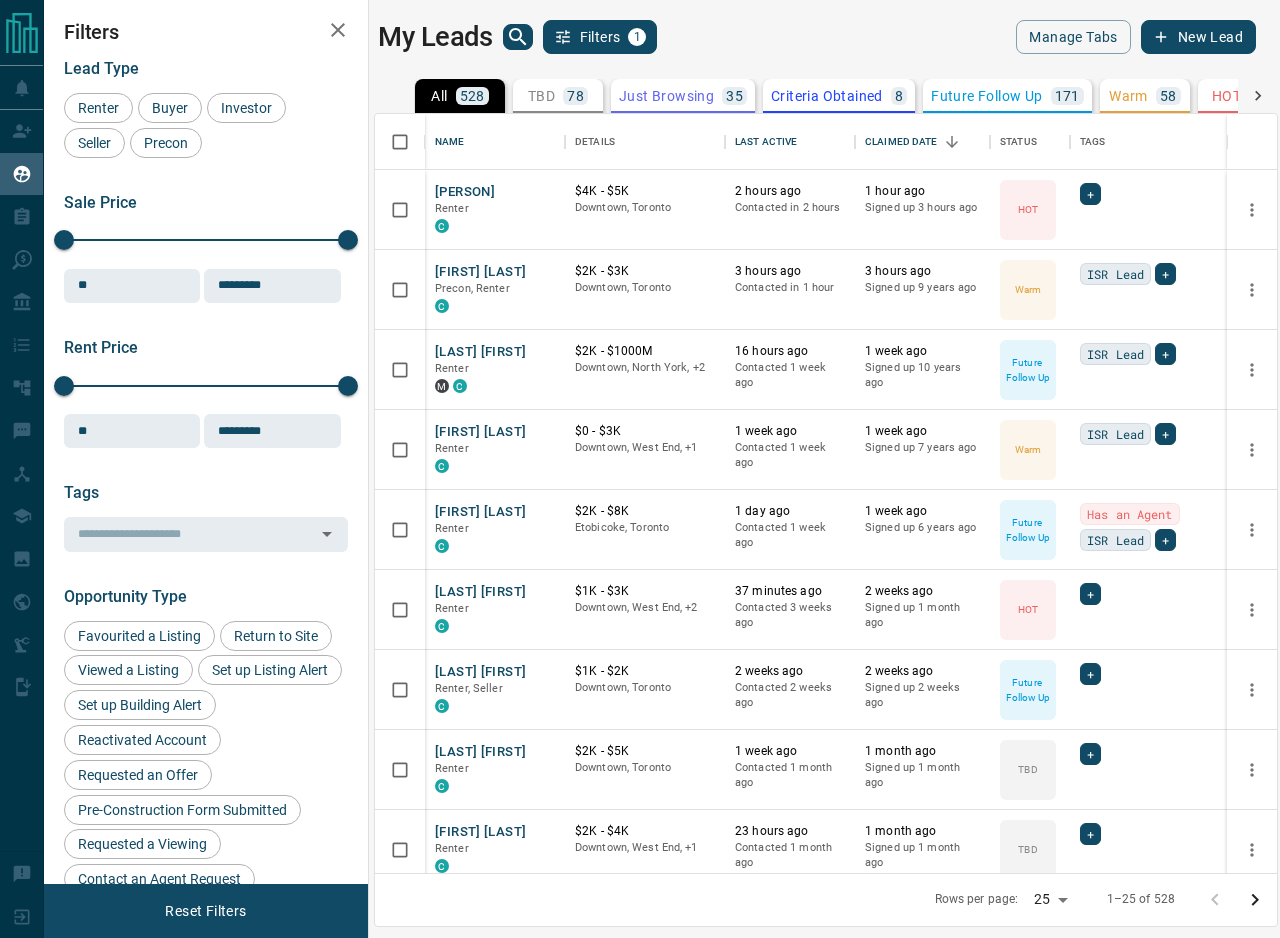 click 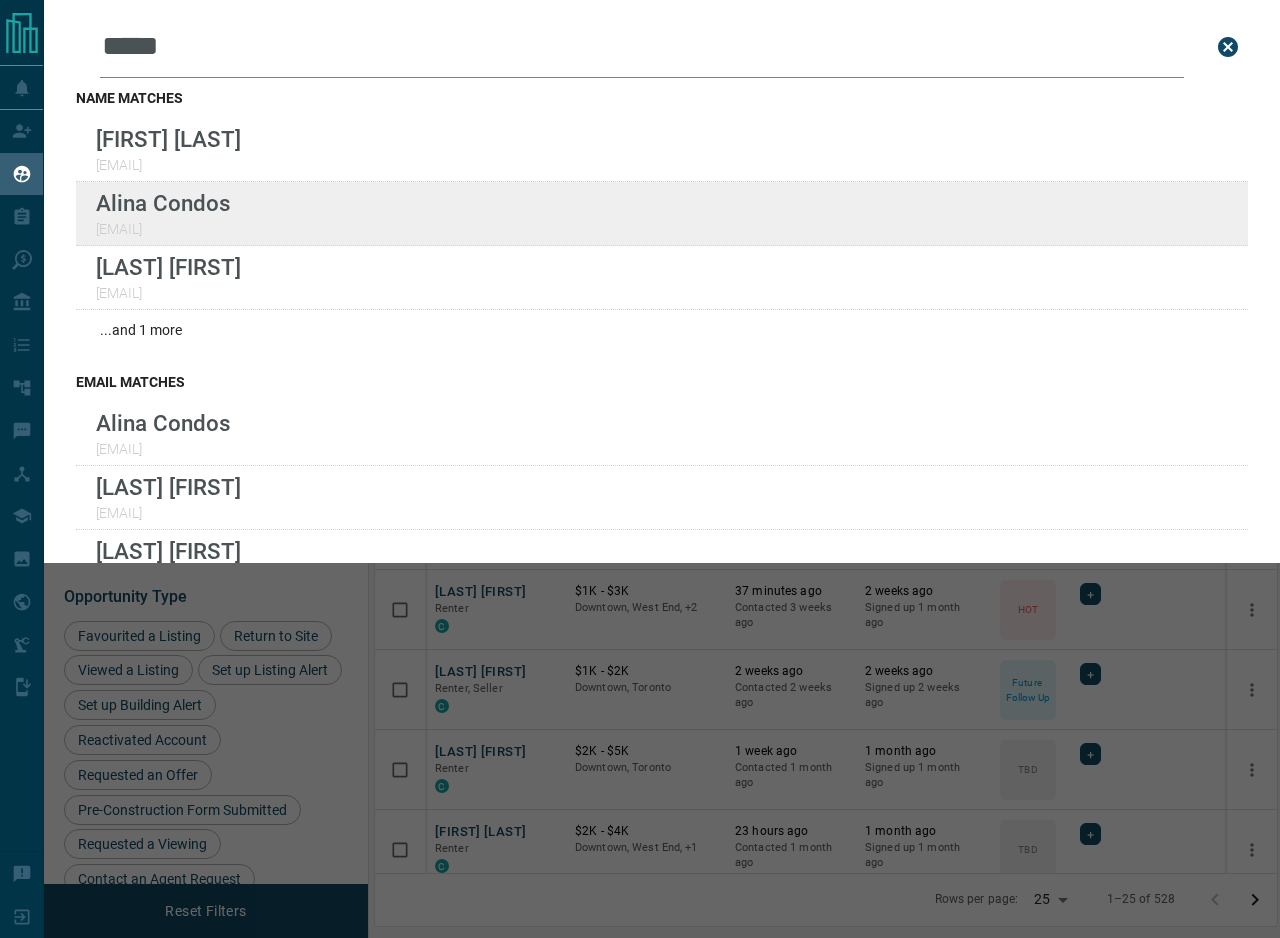 type on "*****" 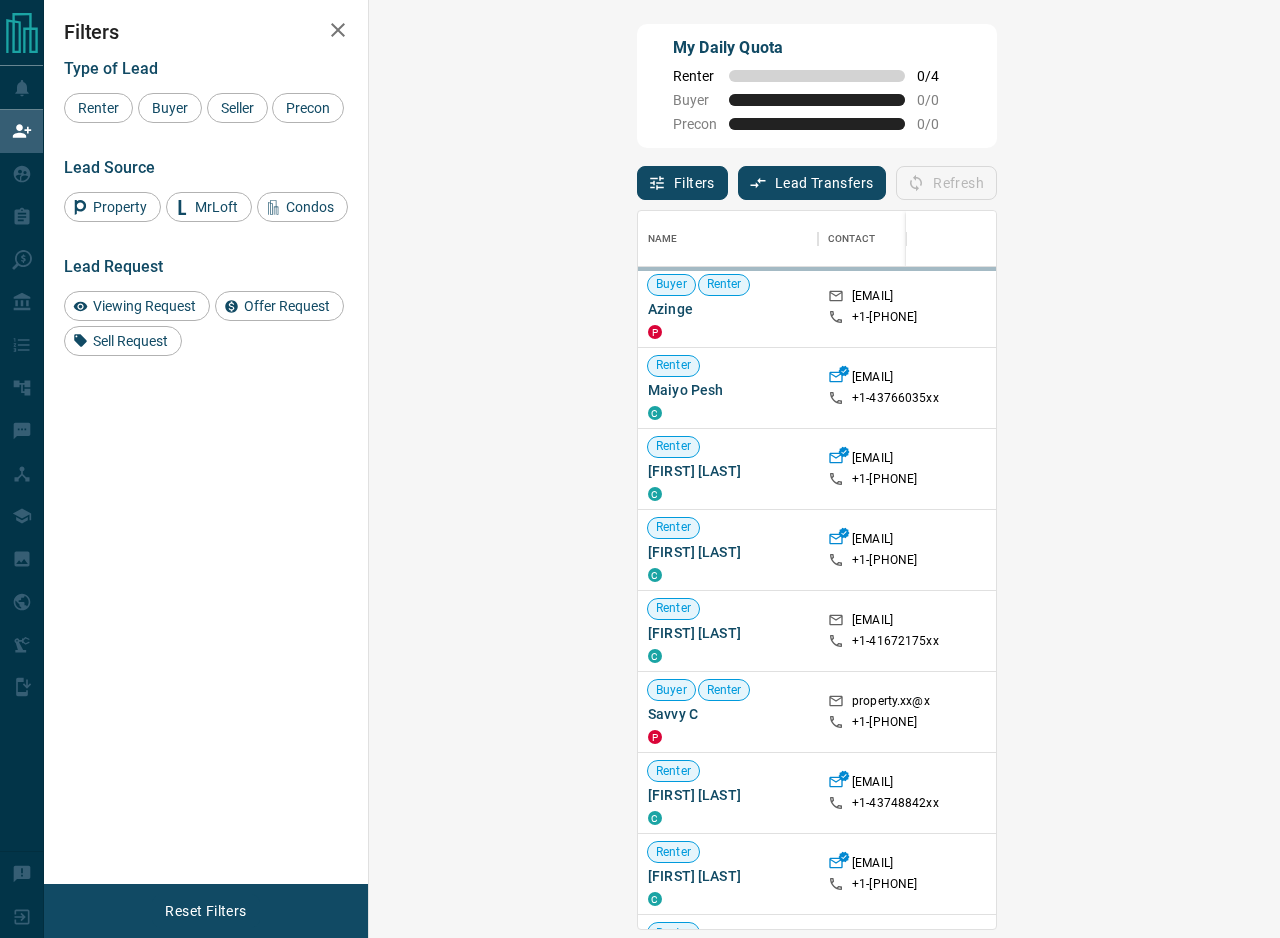 scroll, scrollTop: 0, scrollLeft: 0, axis: both 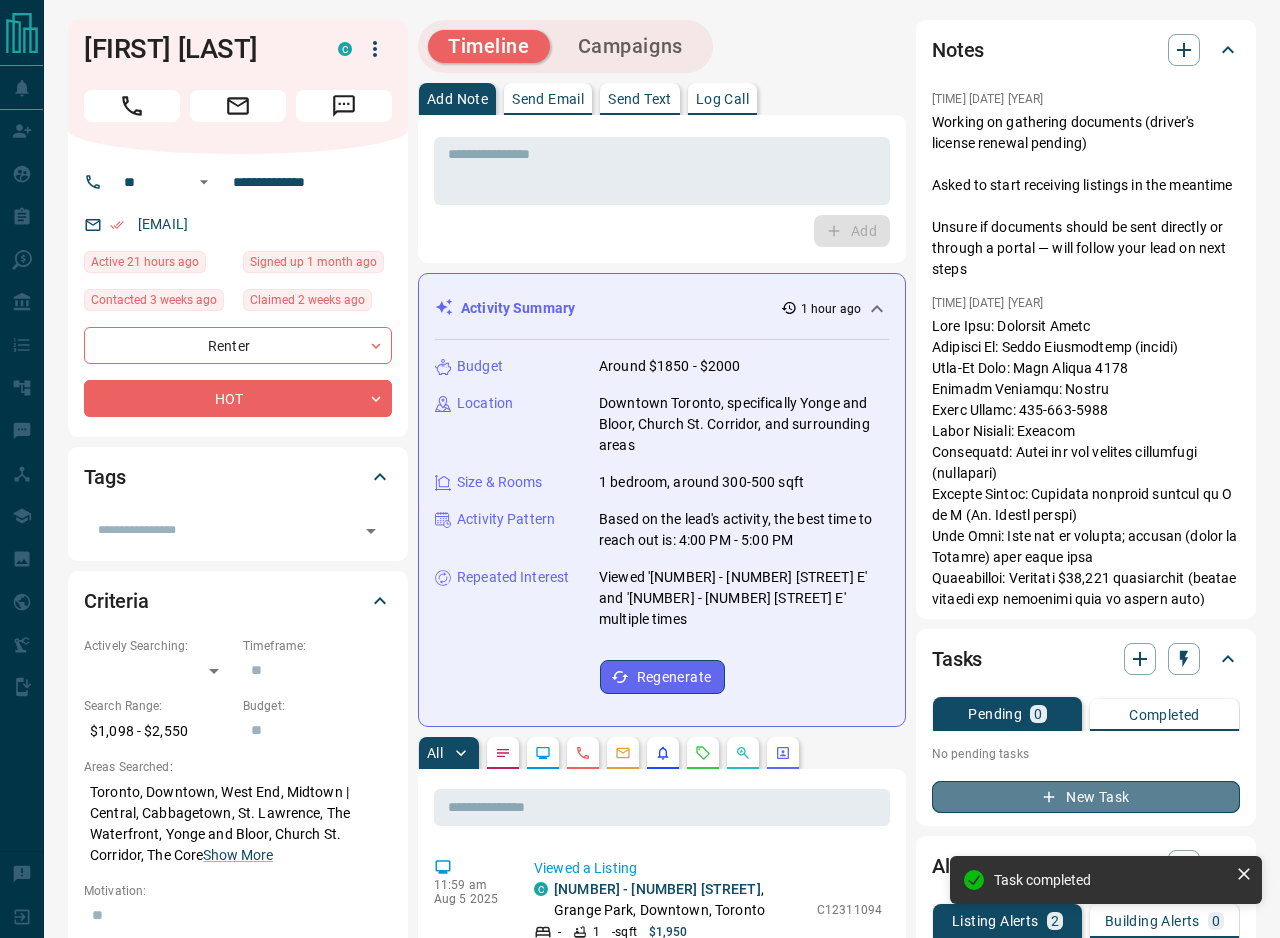 click on "New Task" at bounding box center (1086, 797) 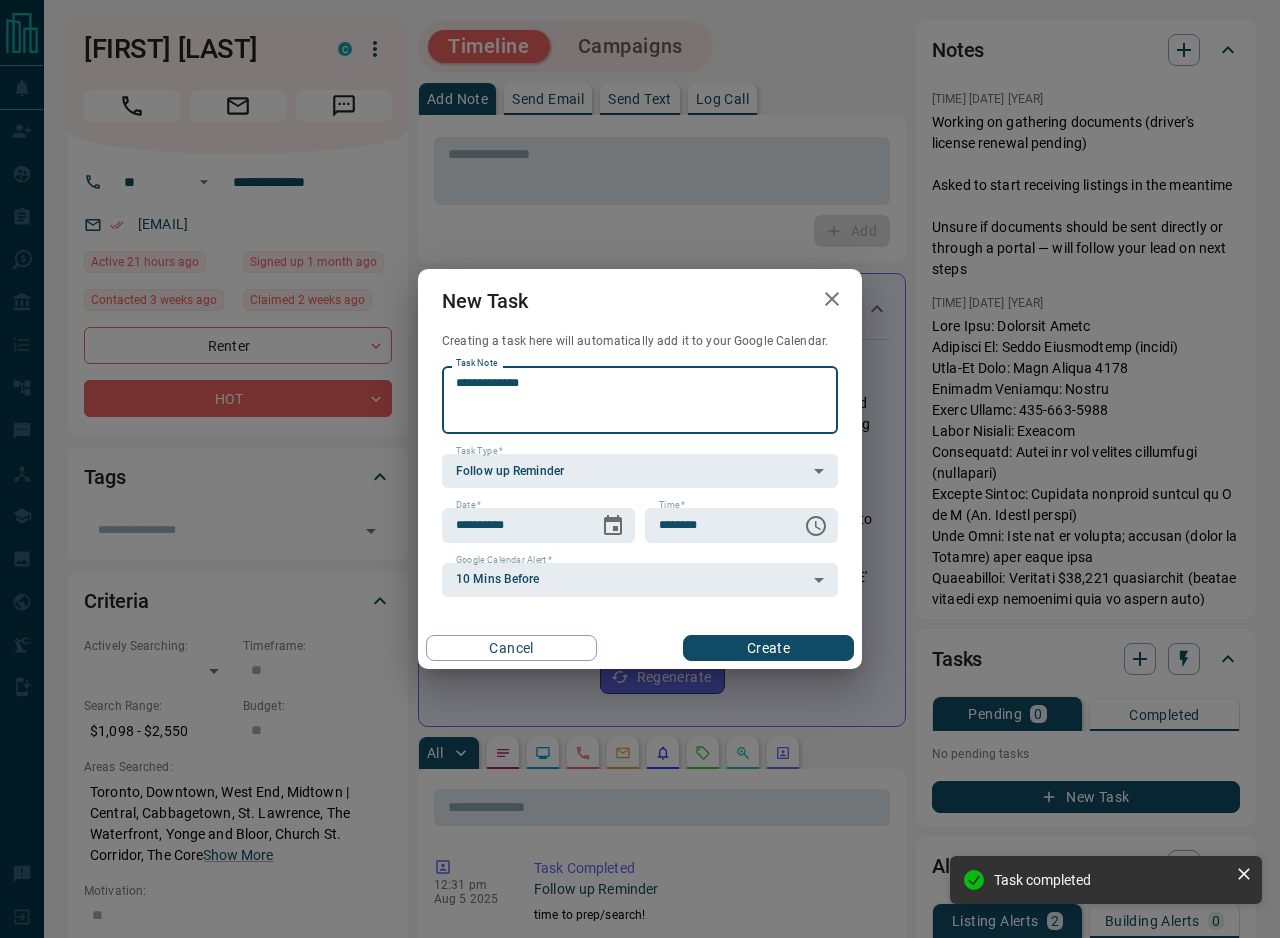 type on "**********" 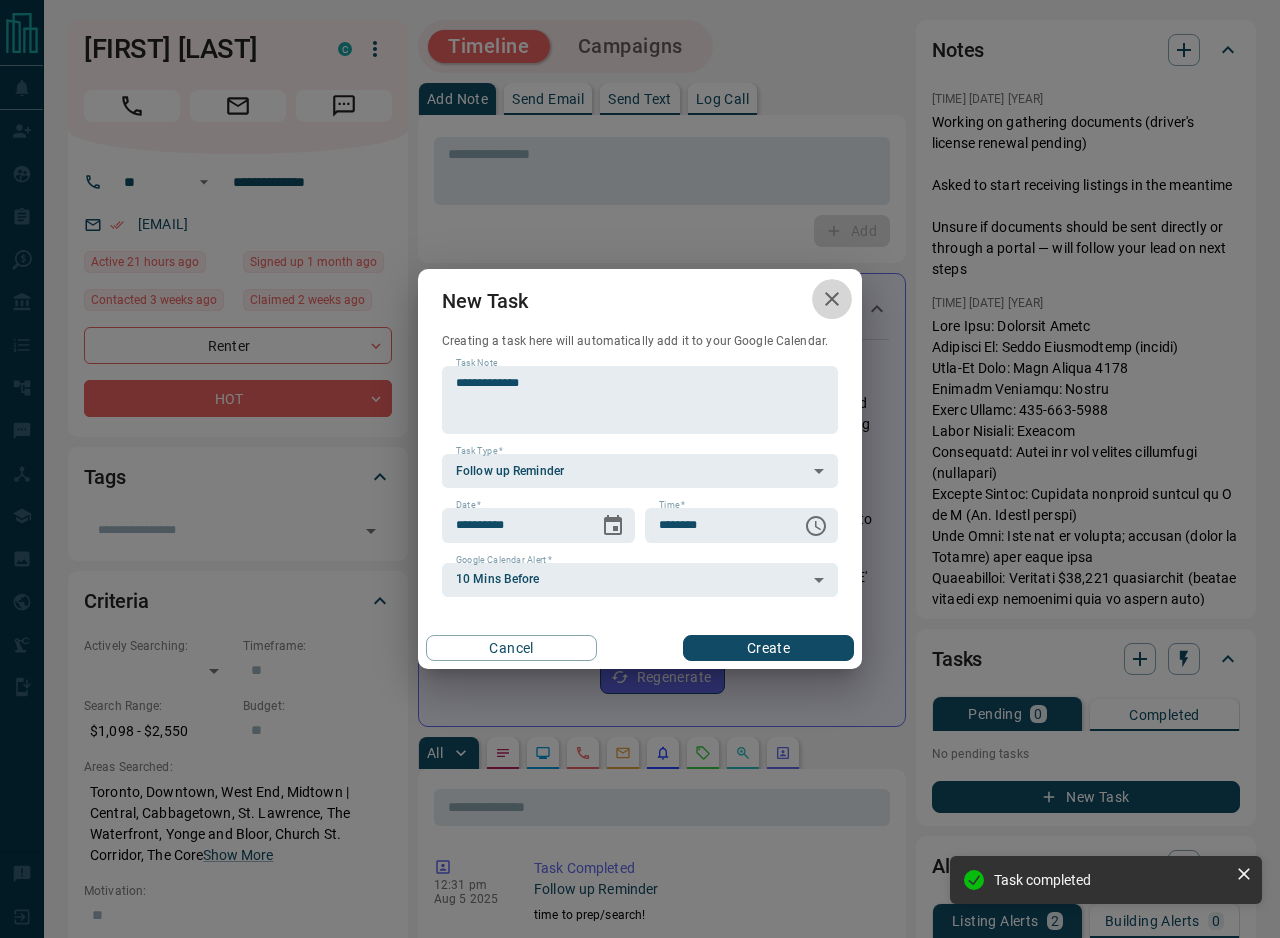click 